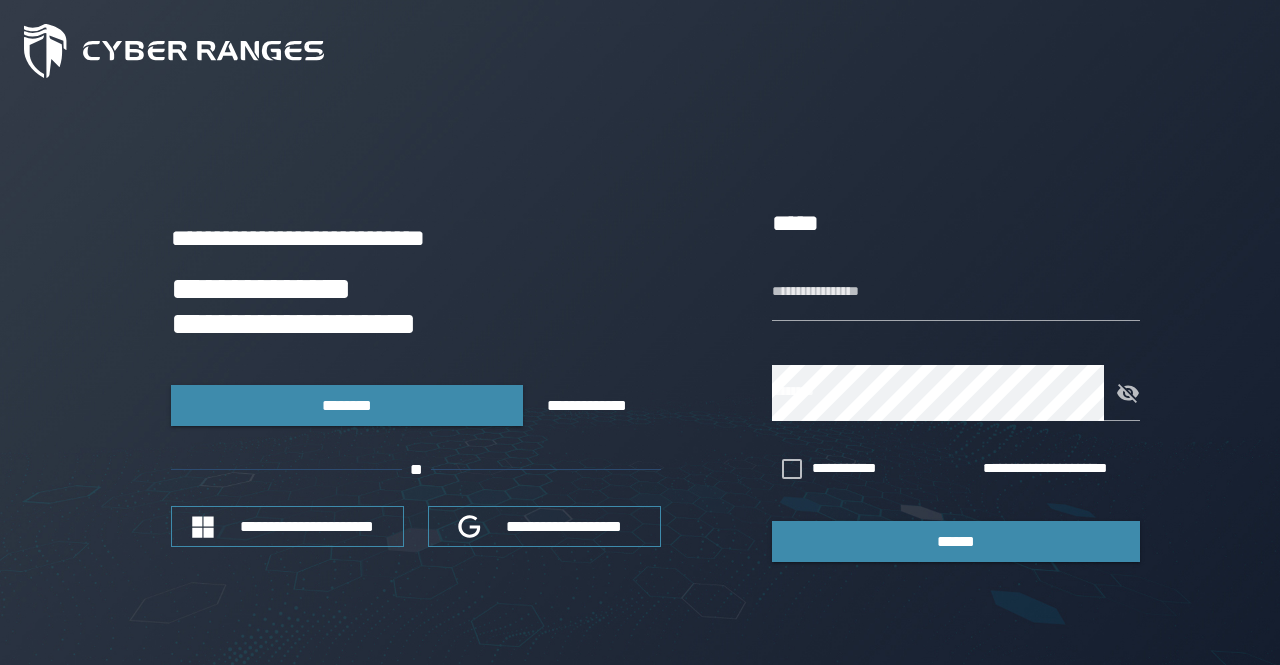 scroll, scrollTop: 0, scrollLeft: 0, axis: both 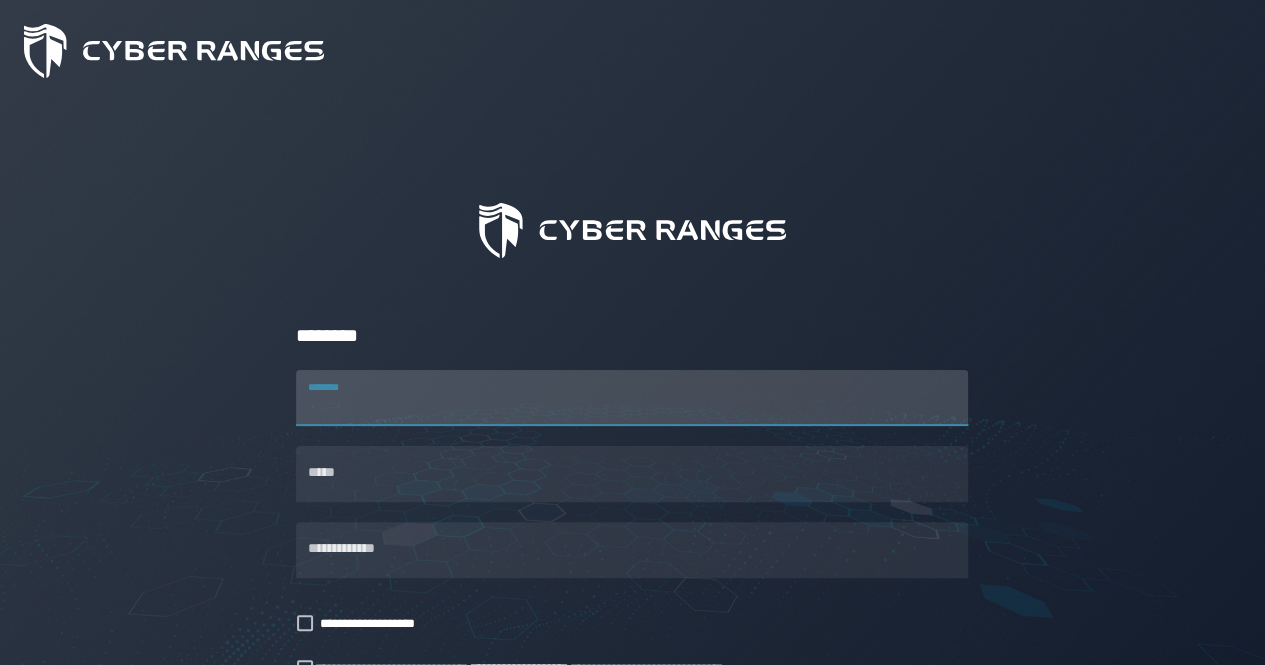 click on "********" at bounding box center [632, 398] 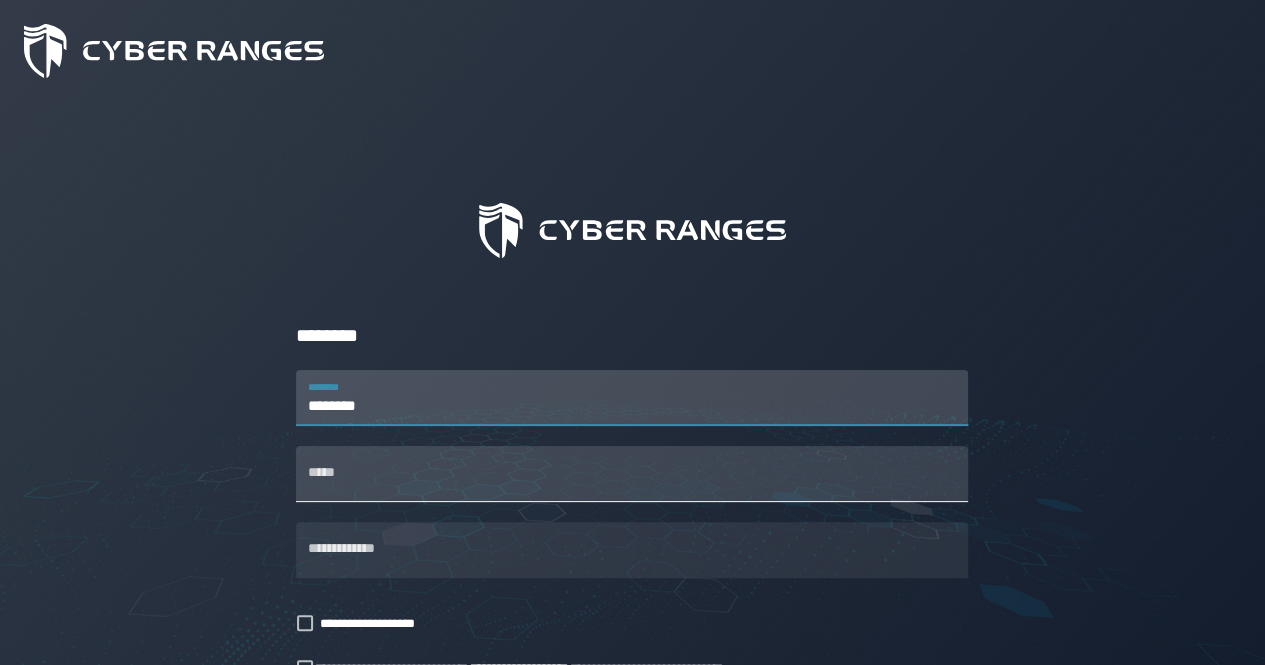 type on "********" 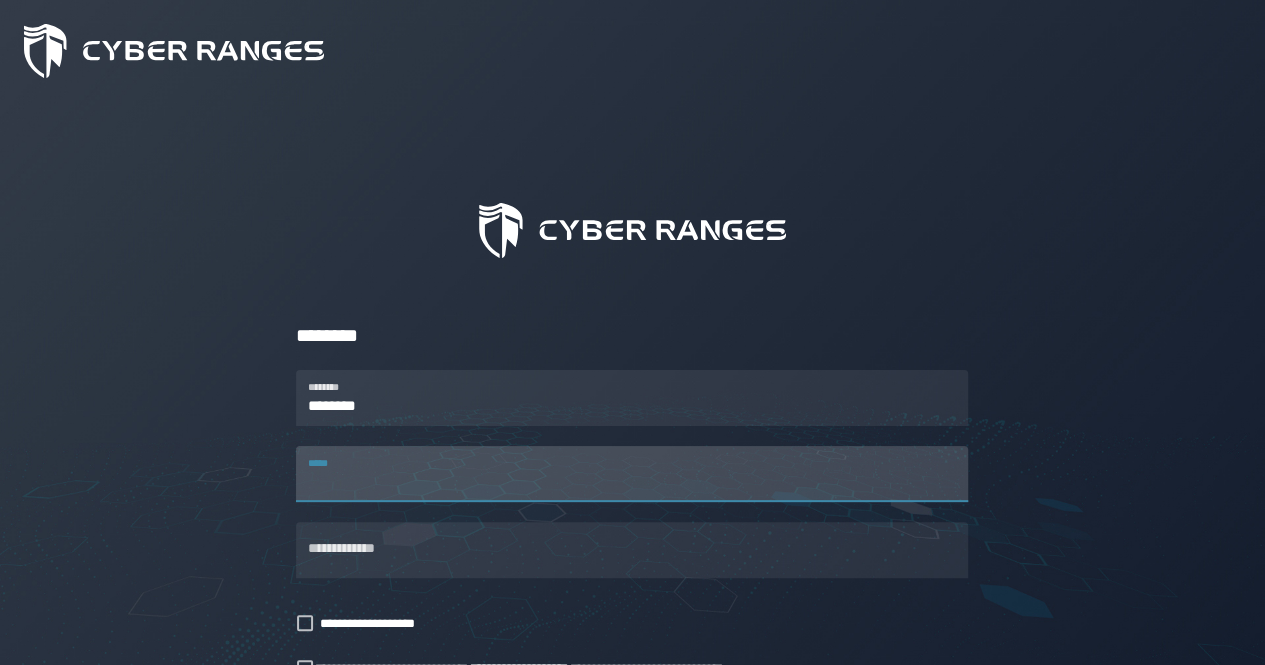 click on "*****" at bounding box center [632, 474] 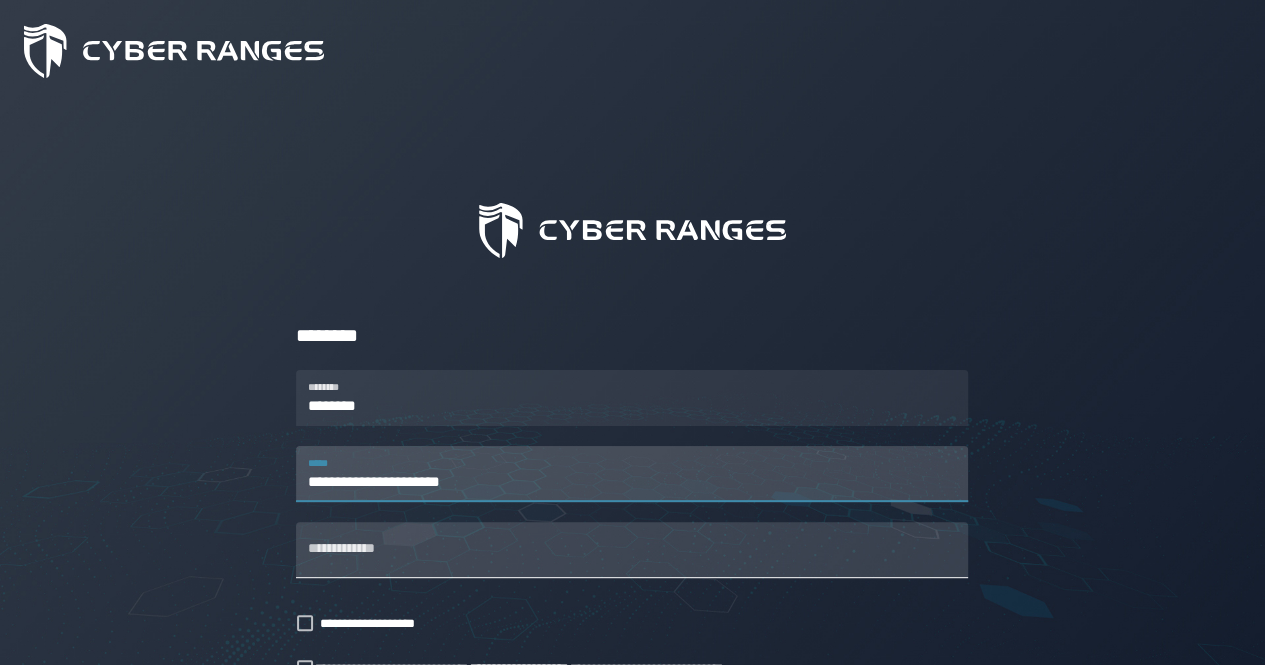 type on "**********" 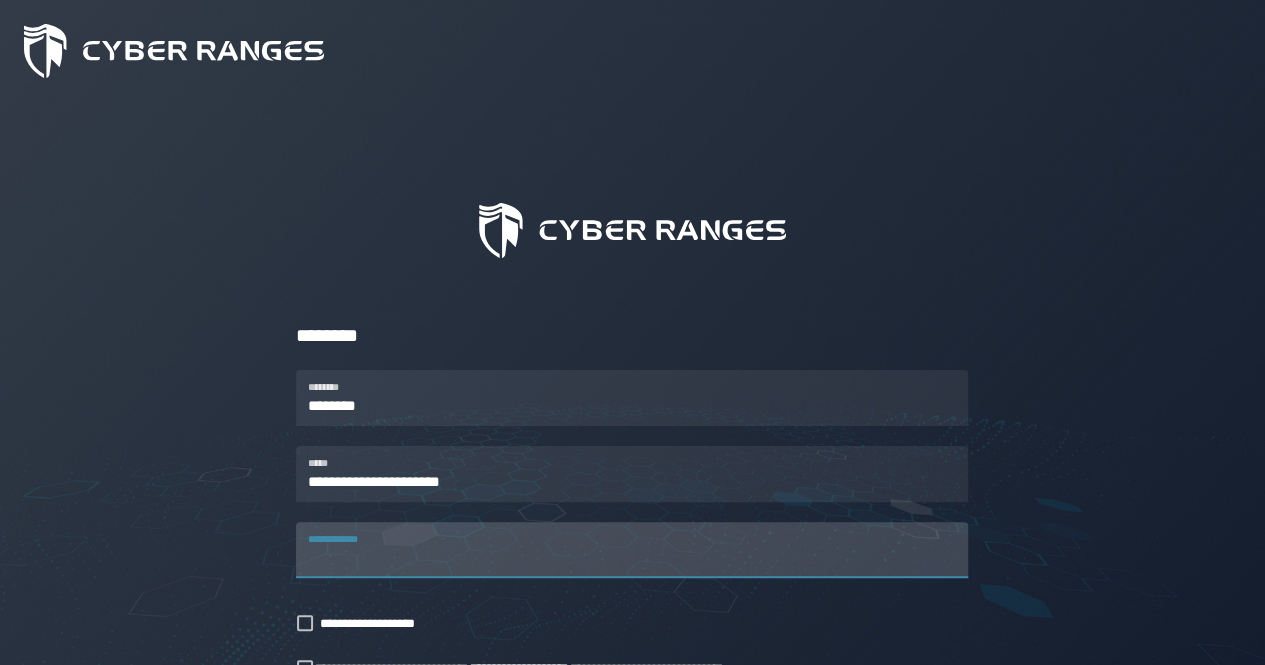 click on "**********" at bounding box center [632, 550] 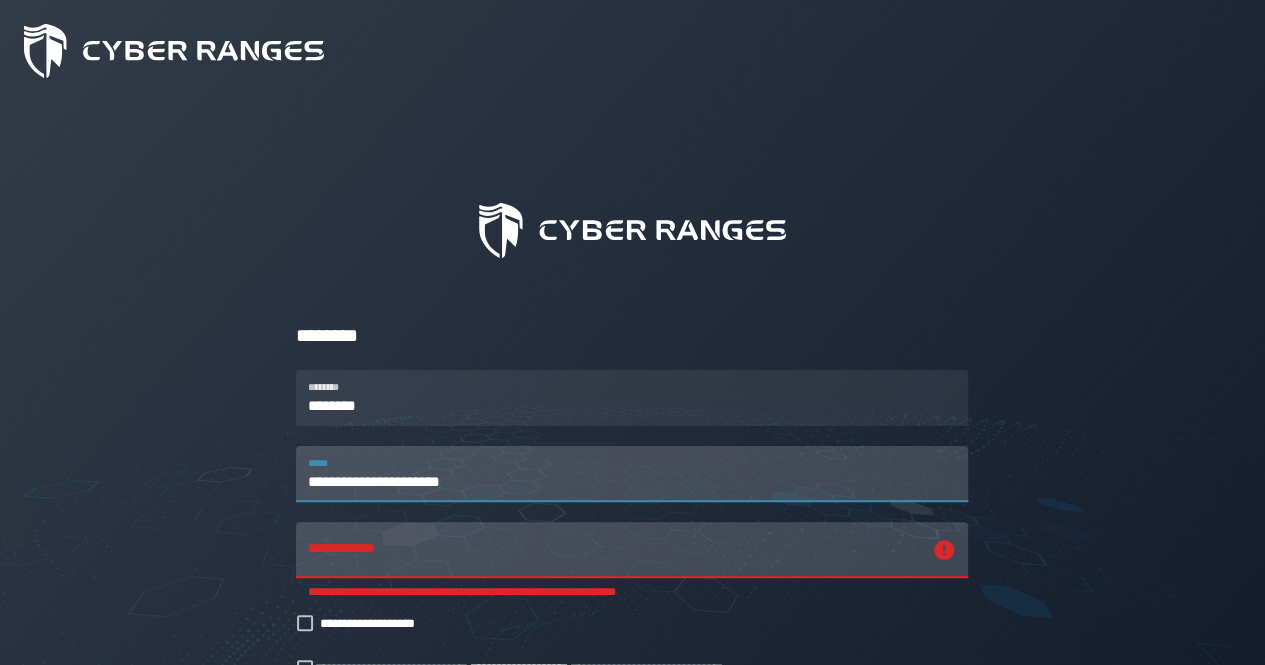 drag, startPoint x: 489, startPoint y: 481, endPoint x: 302, endPoint y: 483, distance: 187.0107 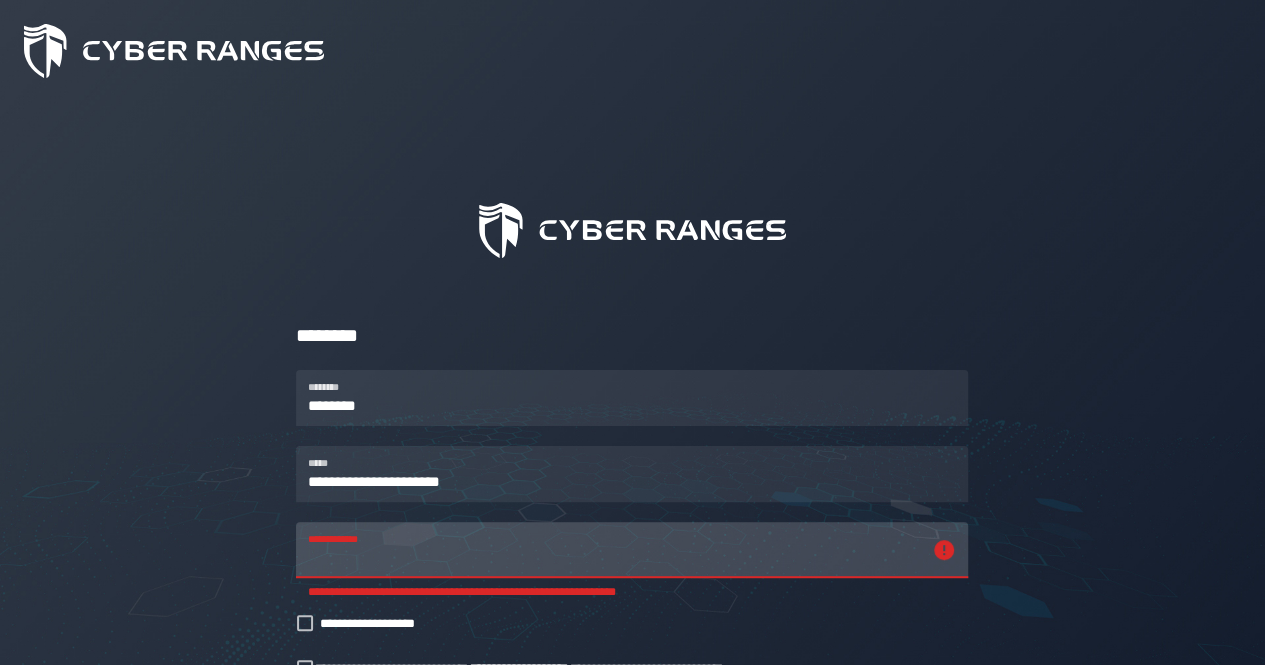 click on "**********" at bounding box center (614, 550) 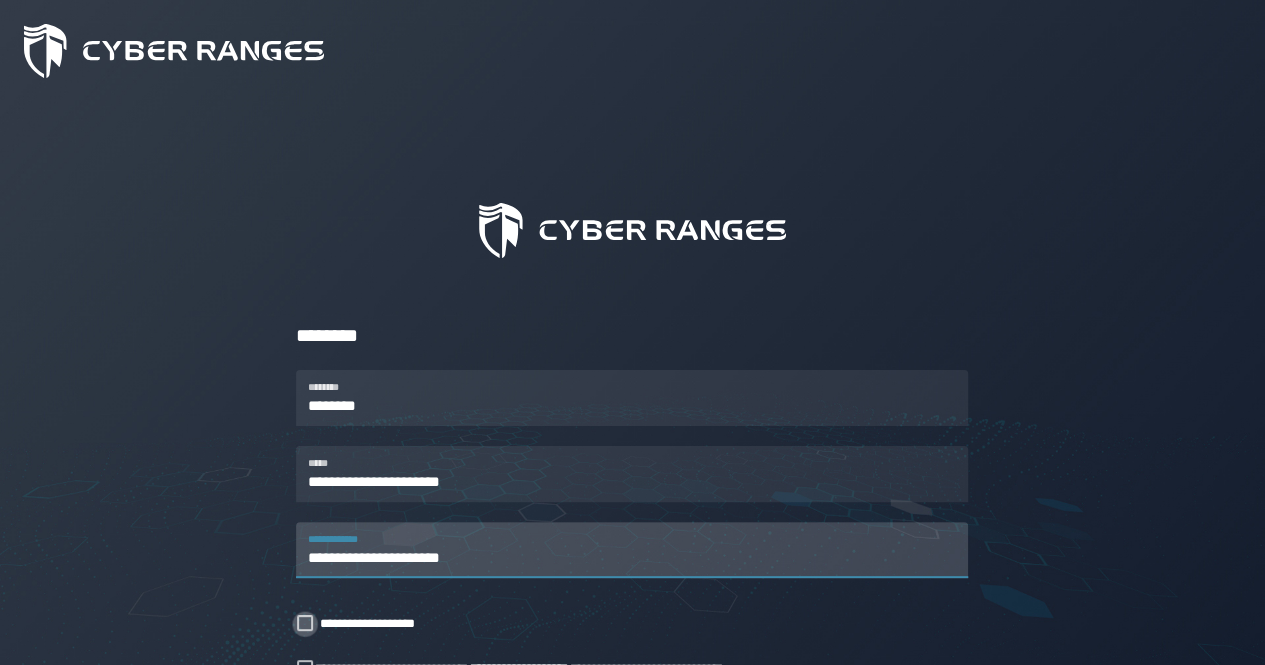 type on "**********" 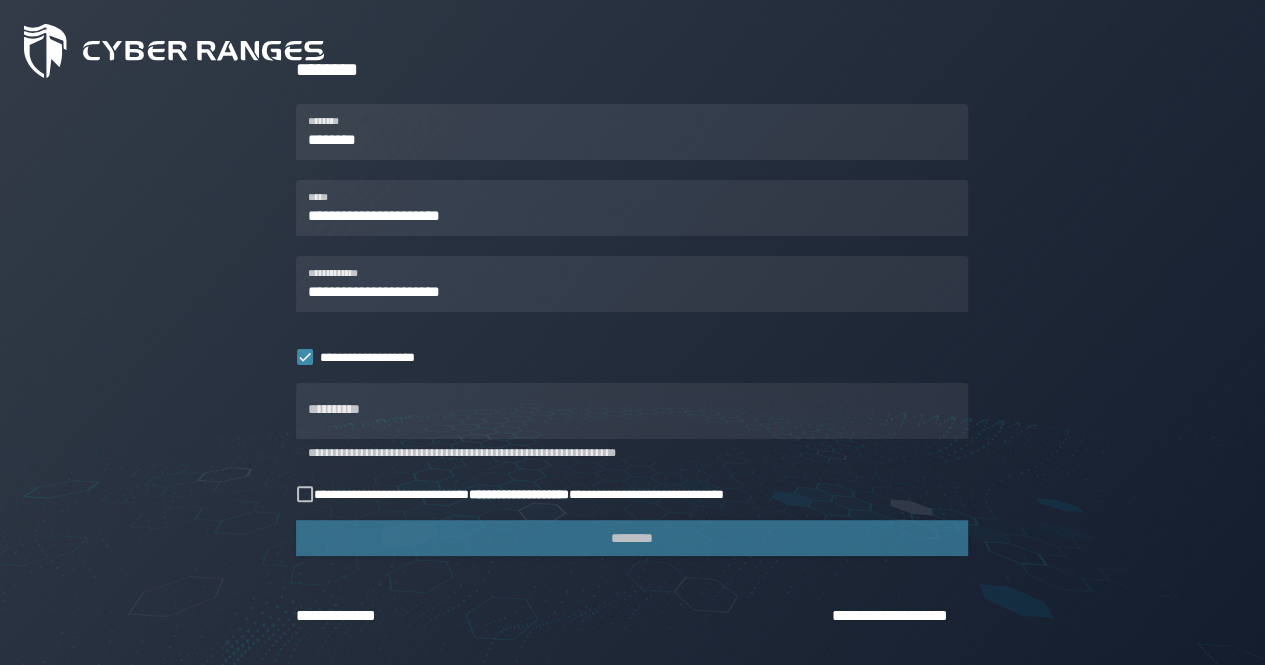 scroll, scrollTop: 268, scrollLeft: 0, axis: vertical 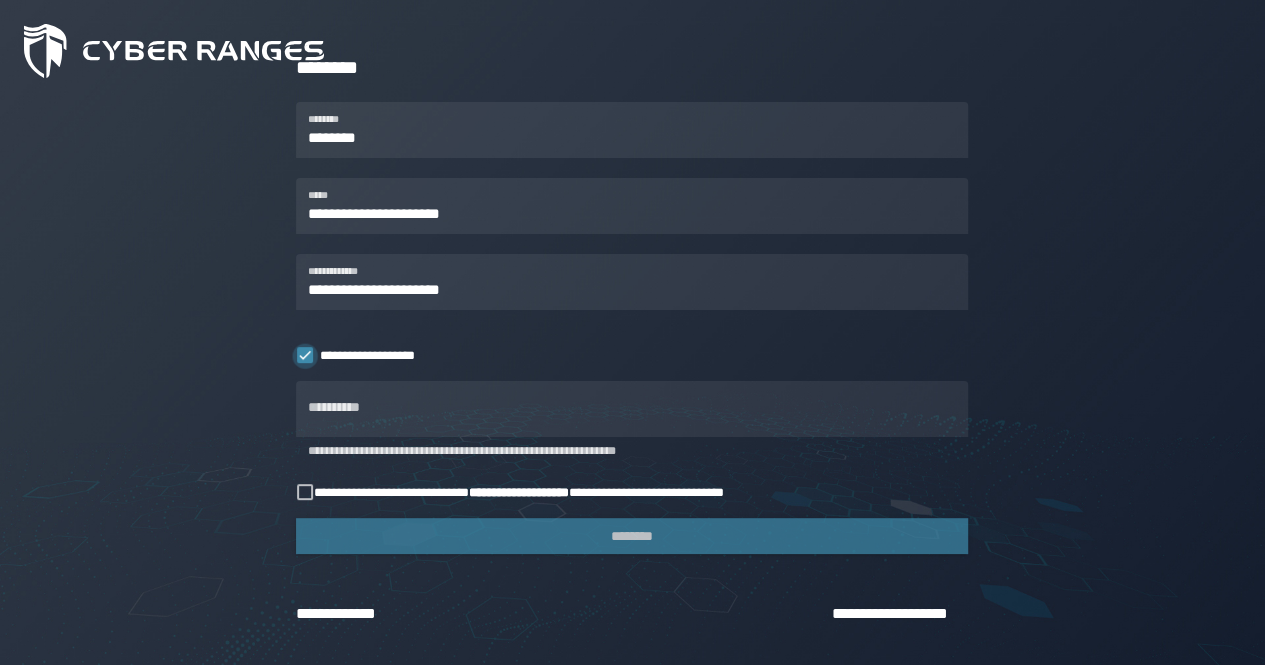 click 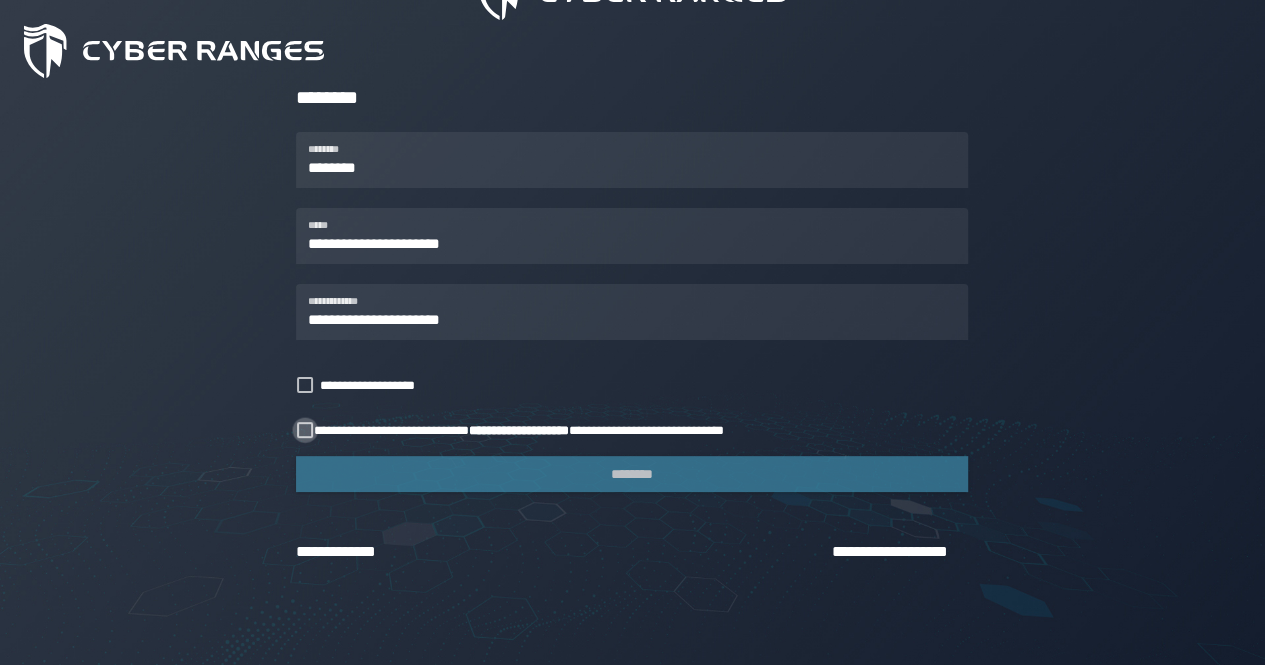 click at bounding box center (305, 430) 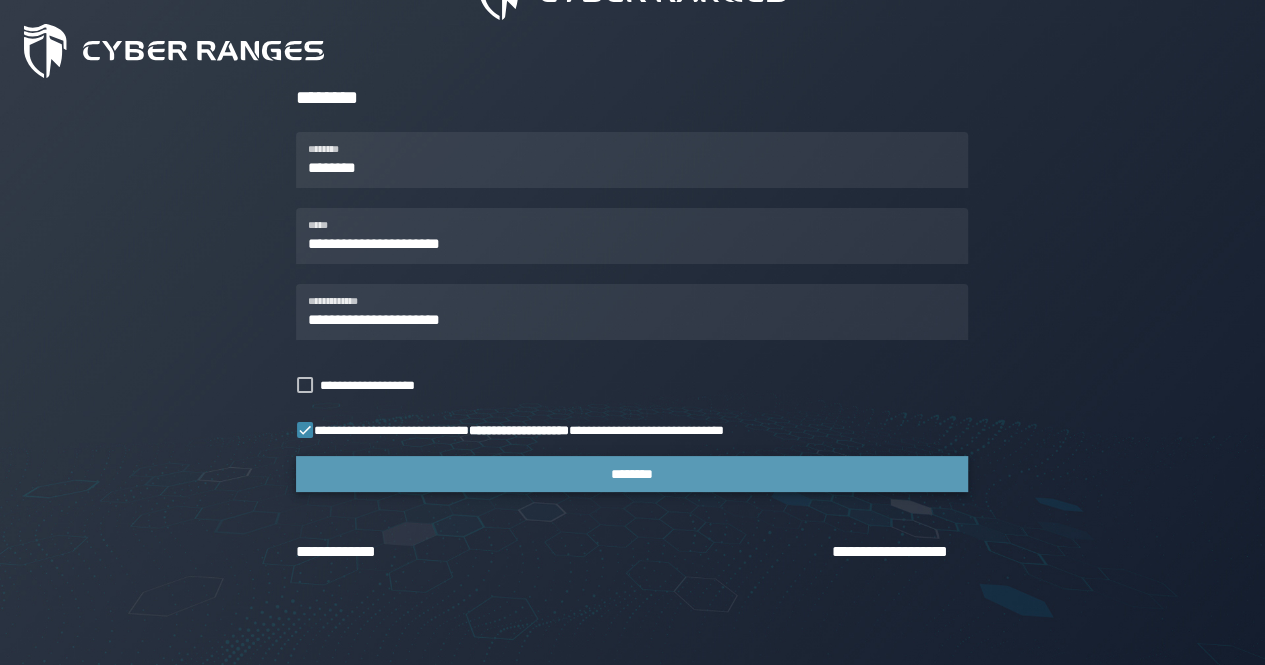click on "********" at bounding box center [632, 474] 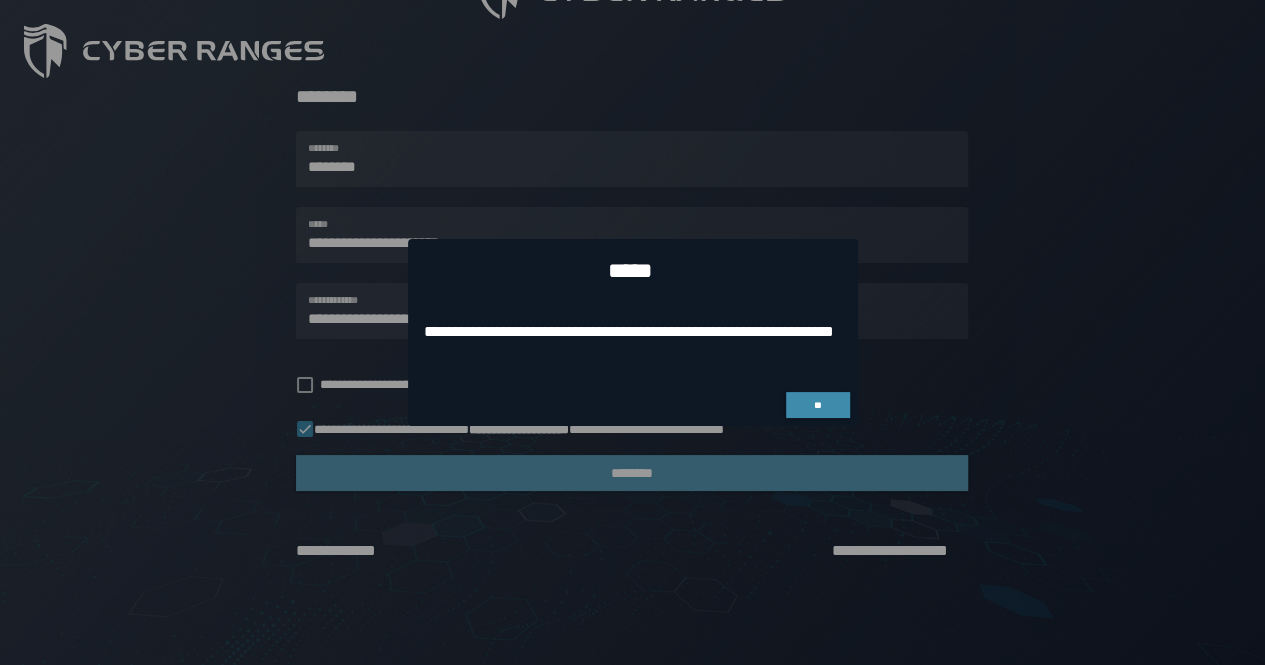scroll, scrollTop: 0, scrollLeft: 0, axis: both 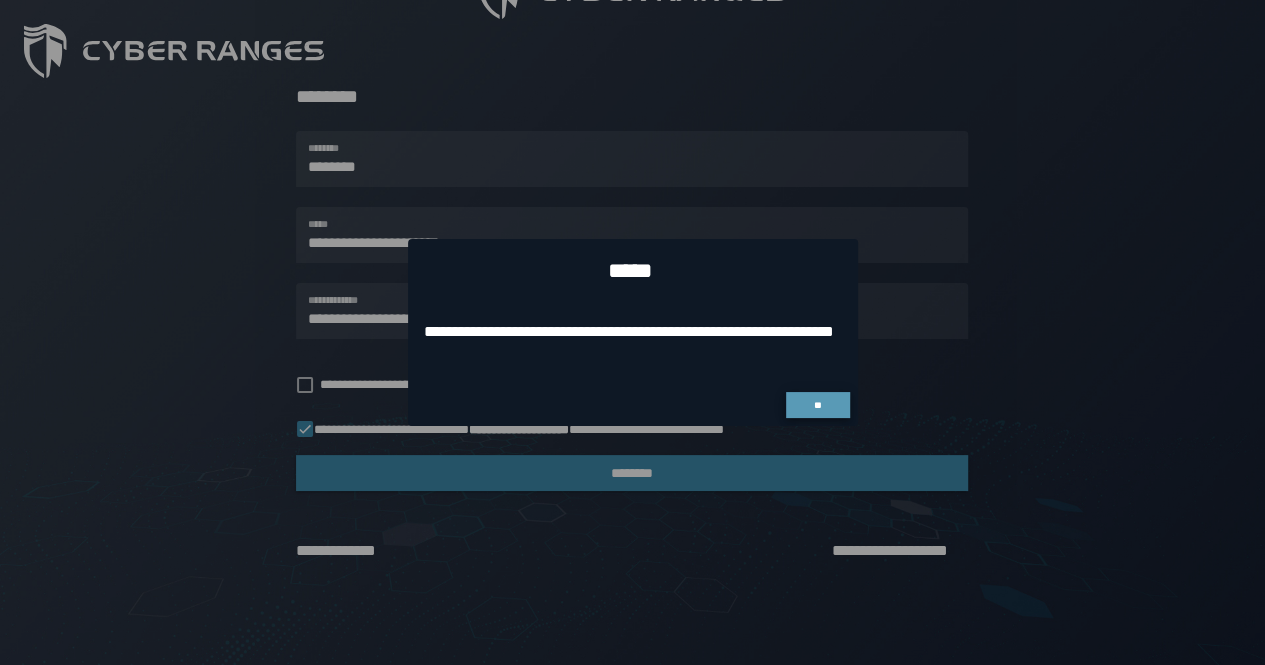 click on "**" at bounding box center (817, 405) 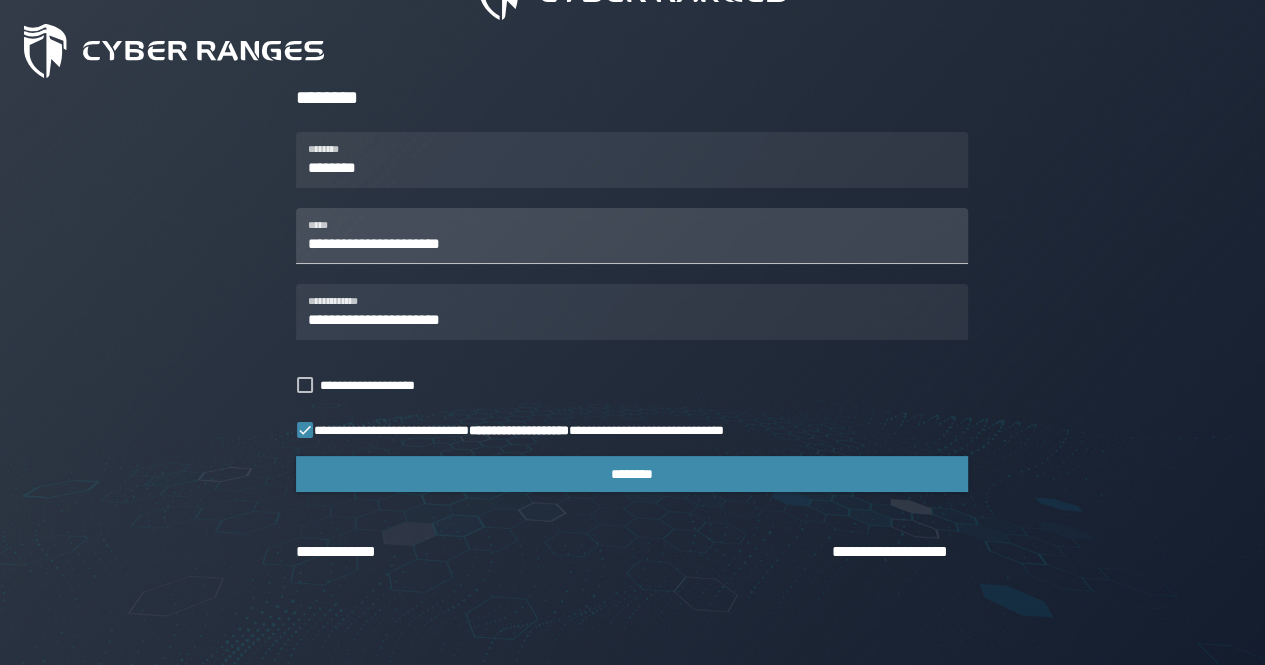 click on "**********" at bounding box center (632, 236) 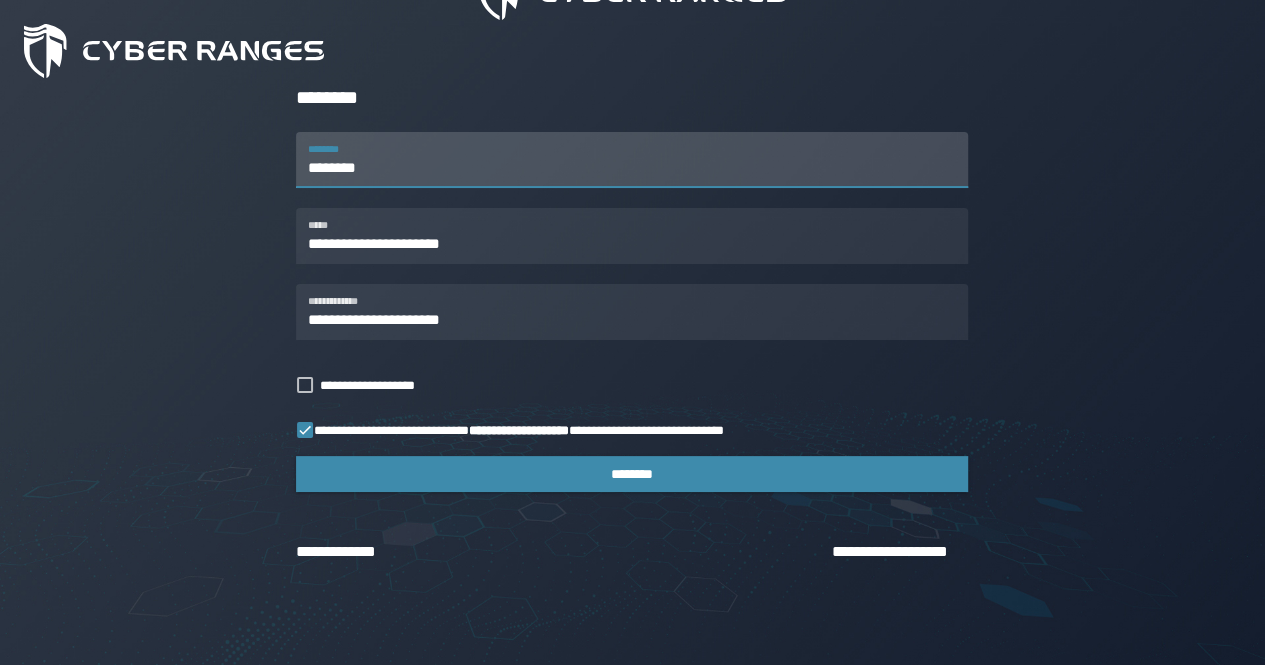 drag, startPoint x: 366, startPoint y: 166, endPoint x: 320, endPoint y: 155, distance: 47.296936 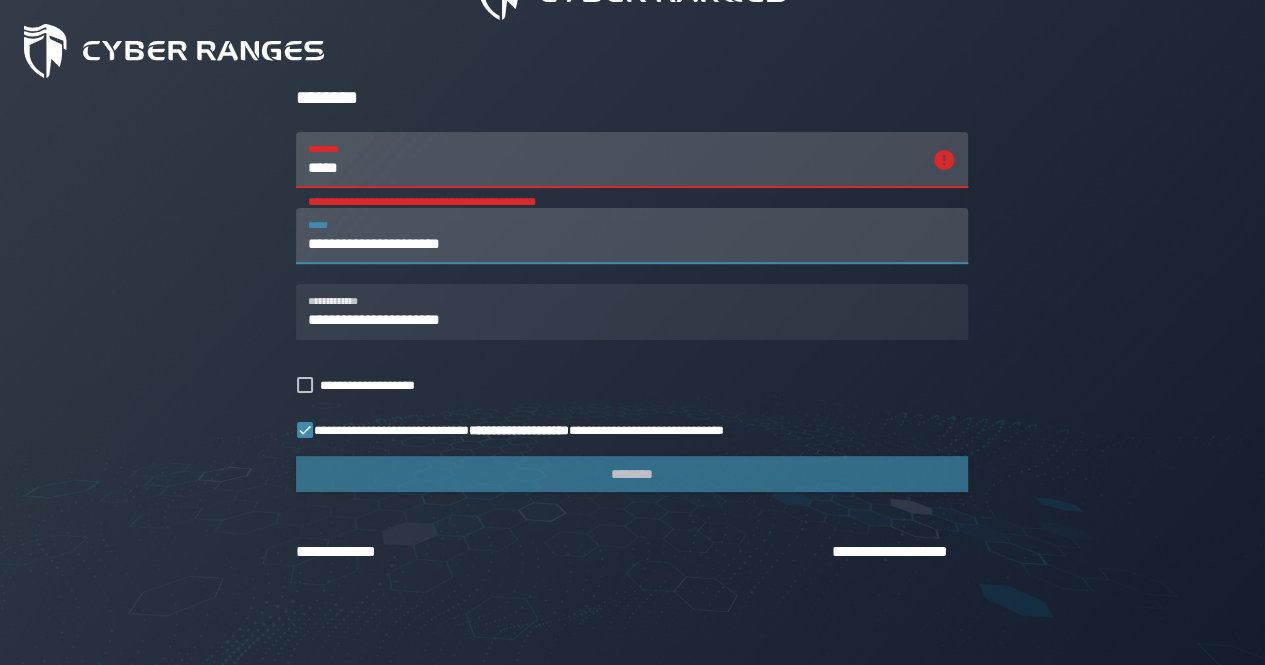 click on "**********" at bounding box center [632, 236] 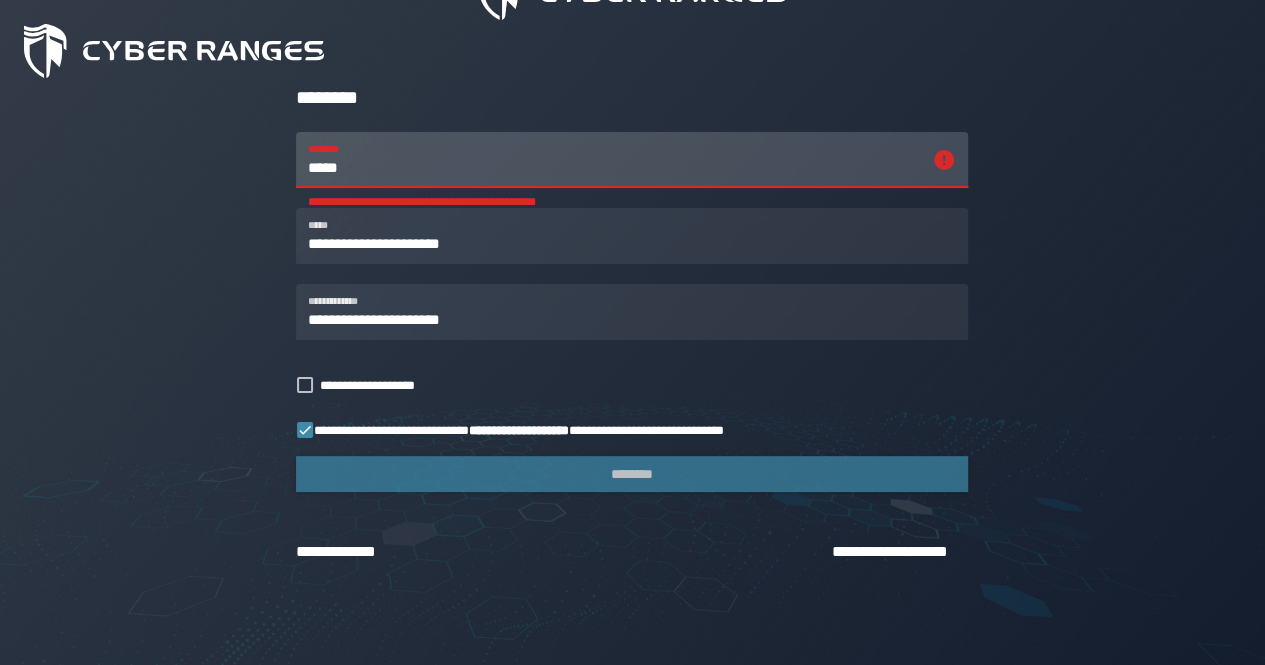 click on "*****" at bounding box center (614, 160) 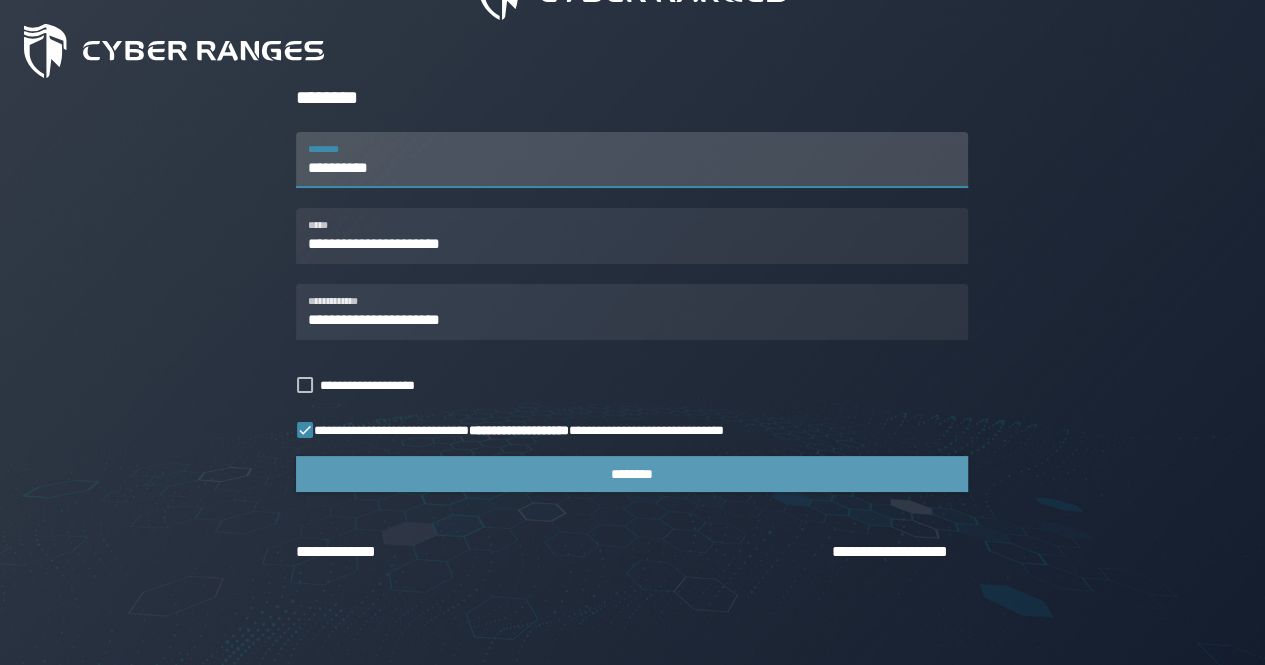 type on "**********" 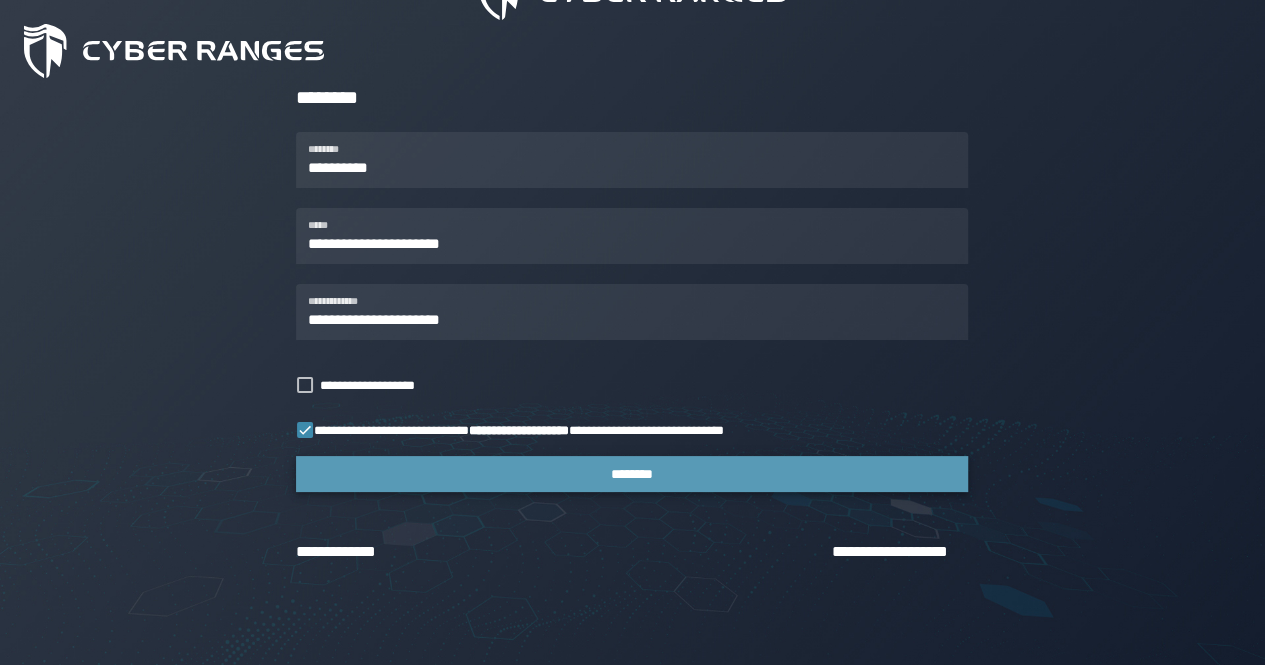 click on "********" at bounding box center [632, 474] 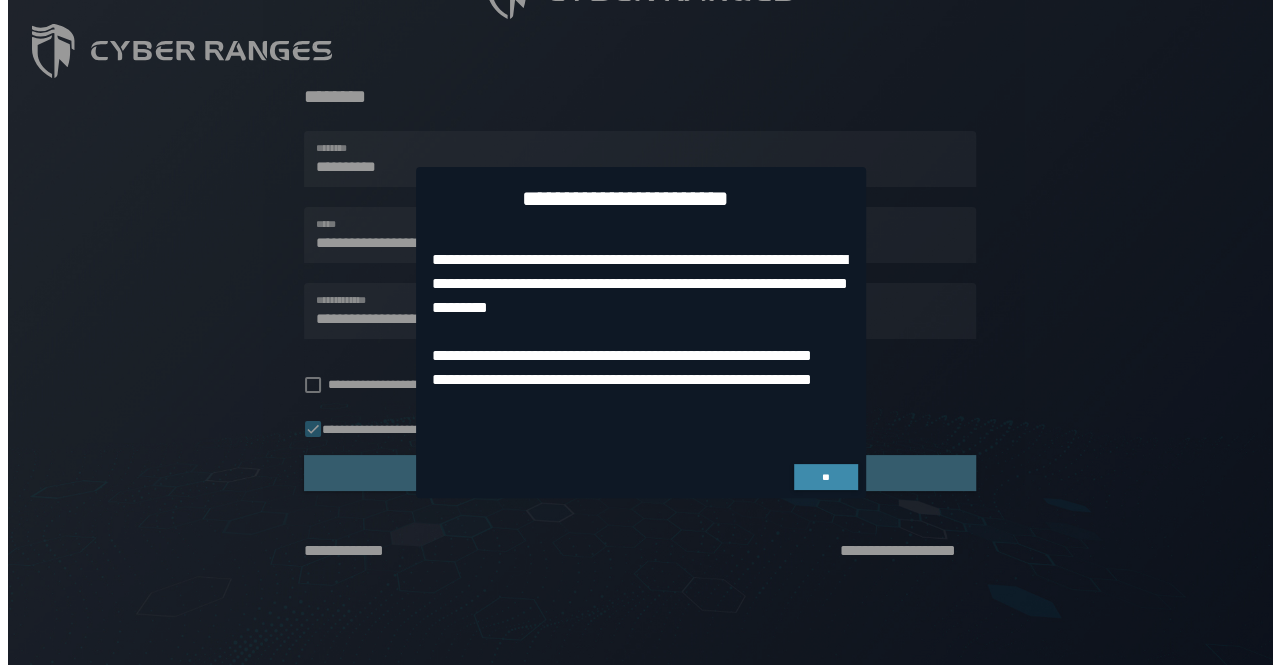 scroll, scrollTop: 0, scrollLeft: 0, axis: both 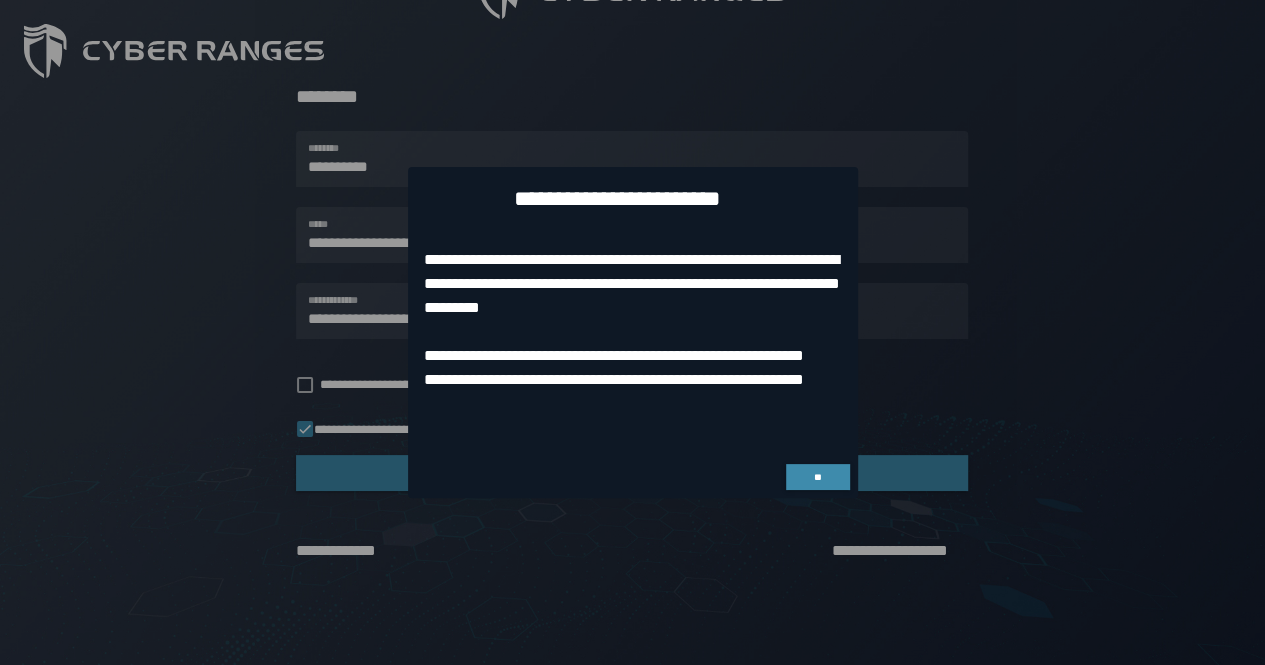 click on "**" at bounding box center (633, 477) 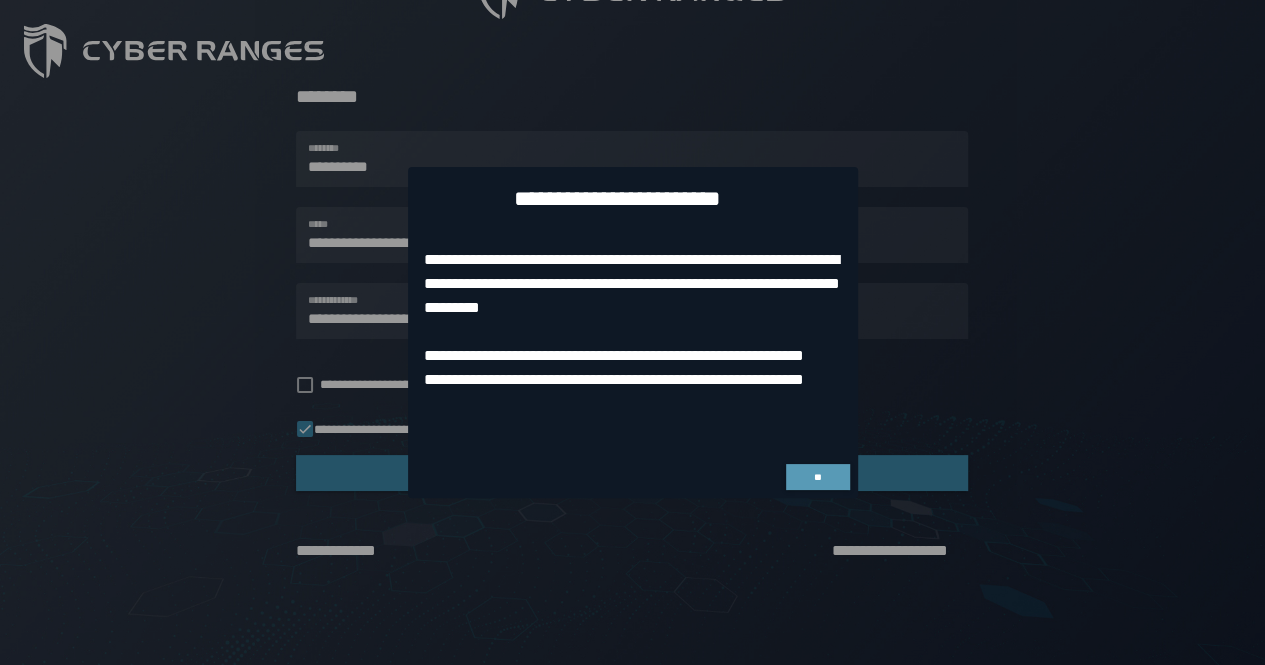 click on "**" at bounding box center [817, 477] 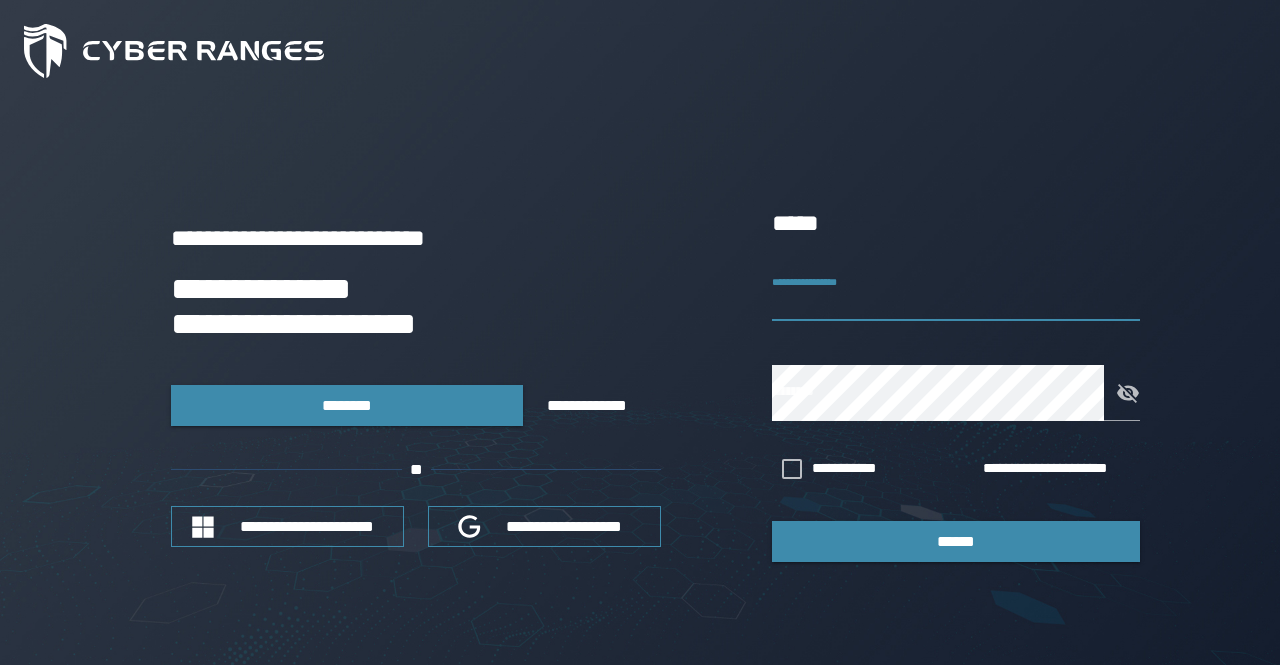 click on "**********" at bounding box center (956, 293) 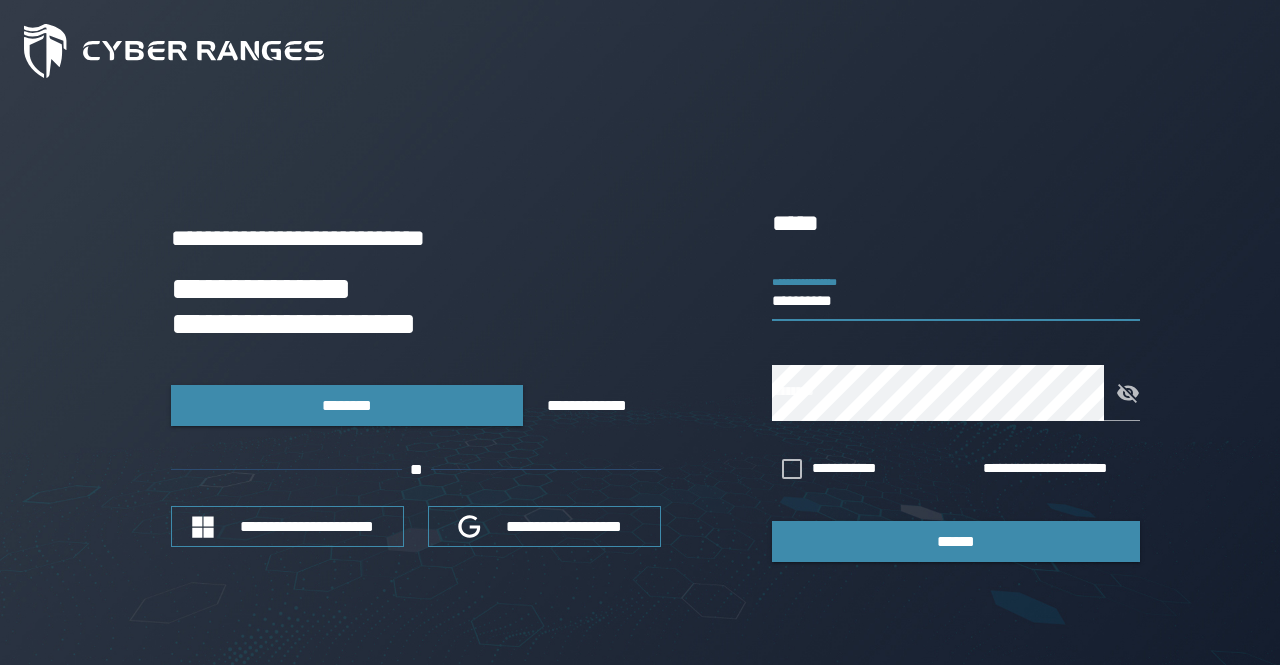 type on "**********" 